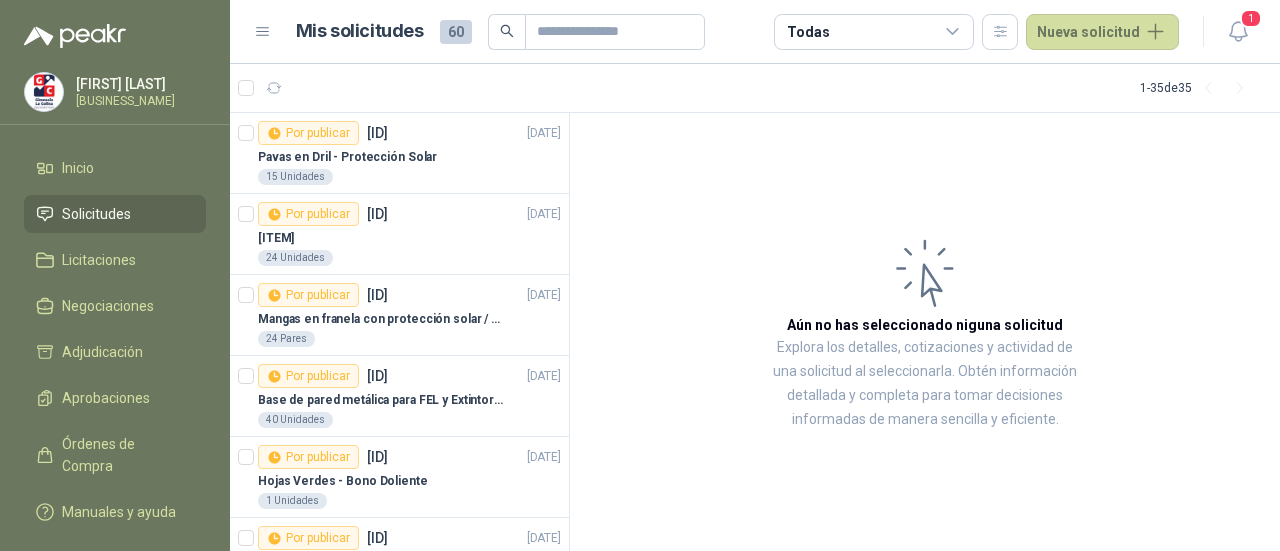 scroll, scrollTop: 0, scrollLeft: 0, axis: both 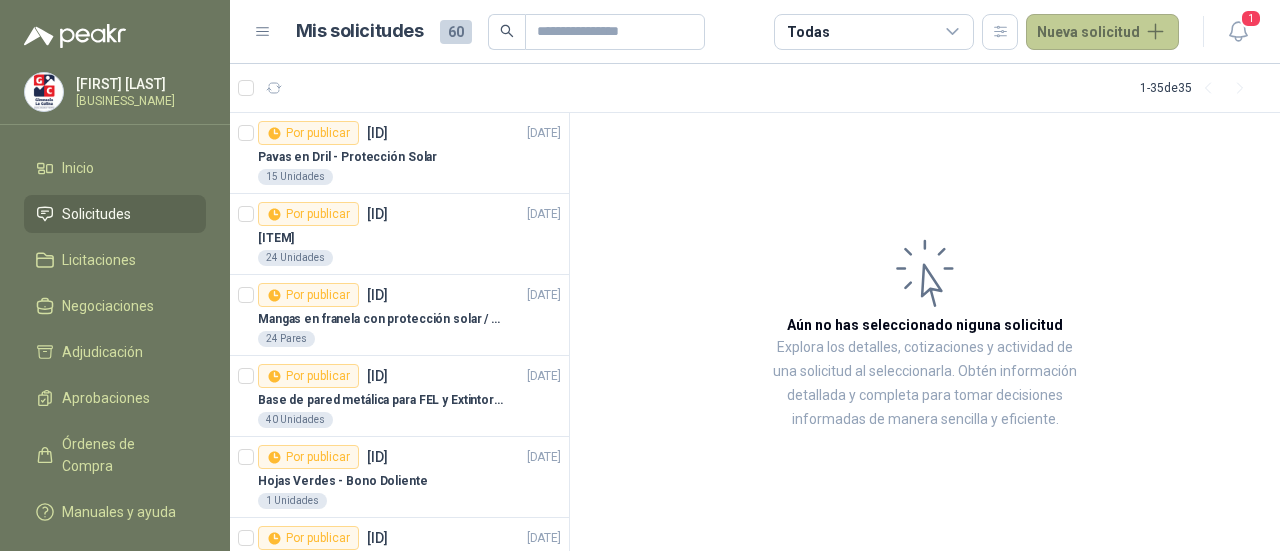 click on "Nueva solicitud" at bounding box center [1102, 32] 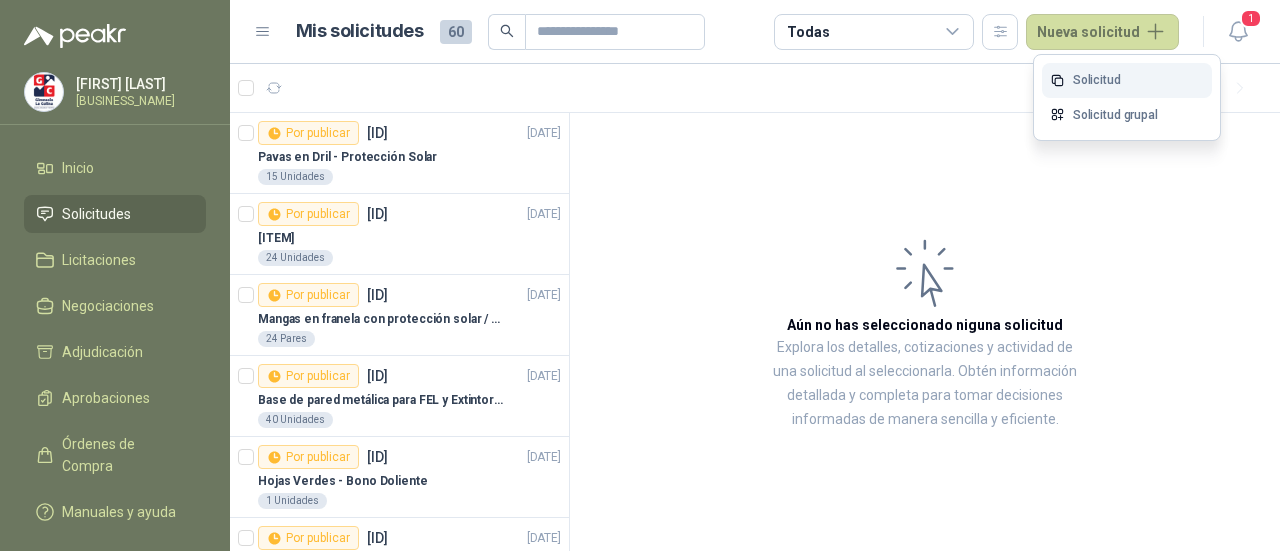 click on "Solicitud" at bounding box center (1127, 80) 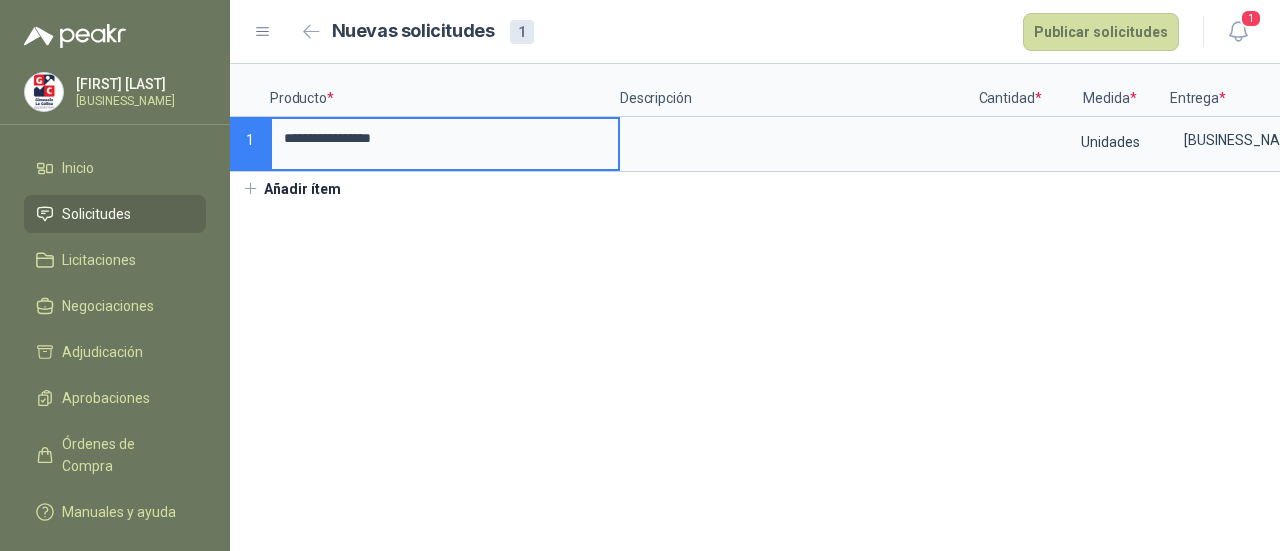 click on "**********" at bounding box center (445, 138) 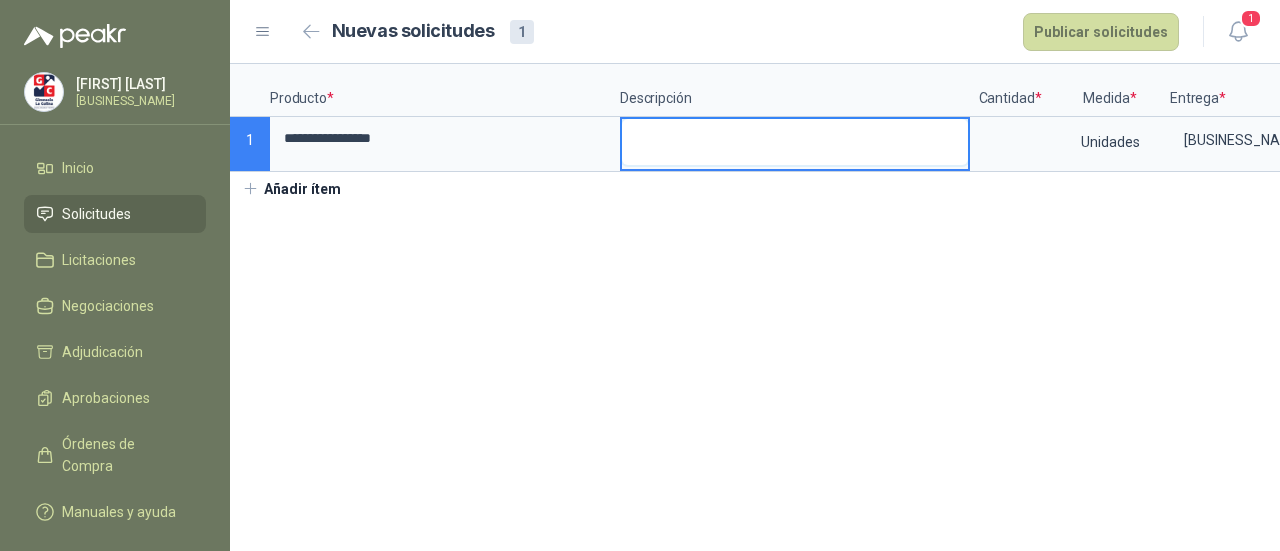 click at bounding box center (795, 142) 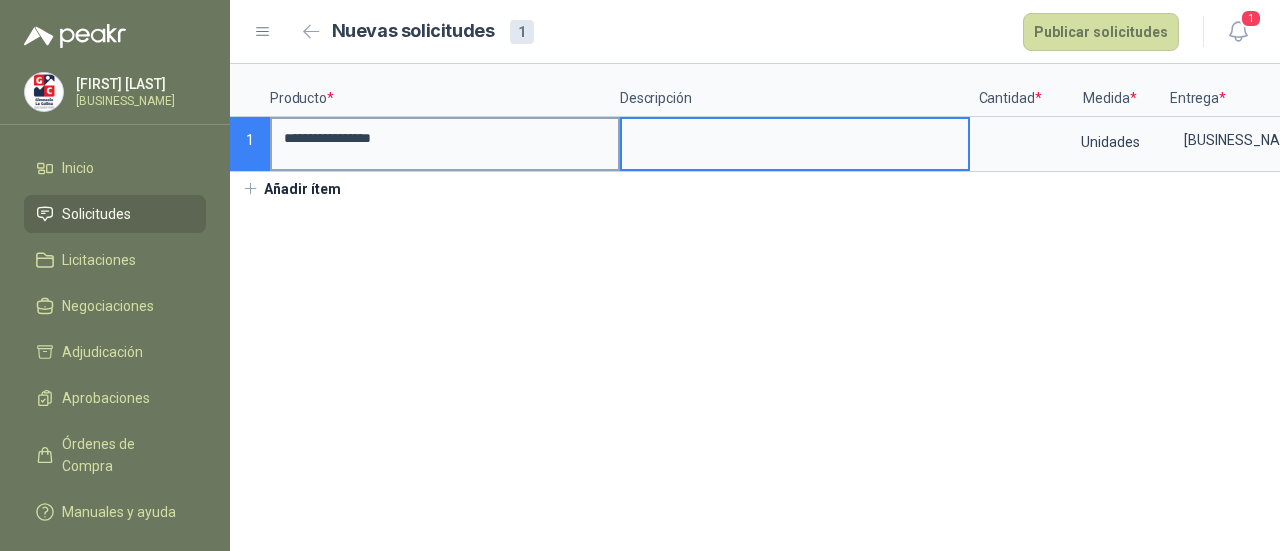 click on "**********" at bounding box center (445, 138) 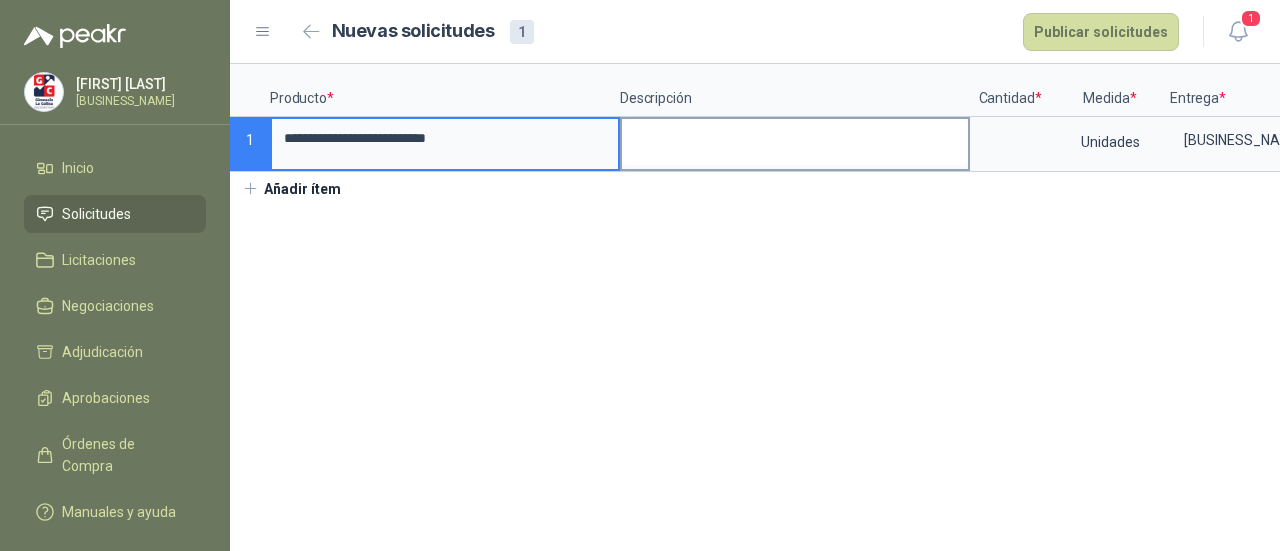 type on "**********" 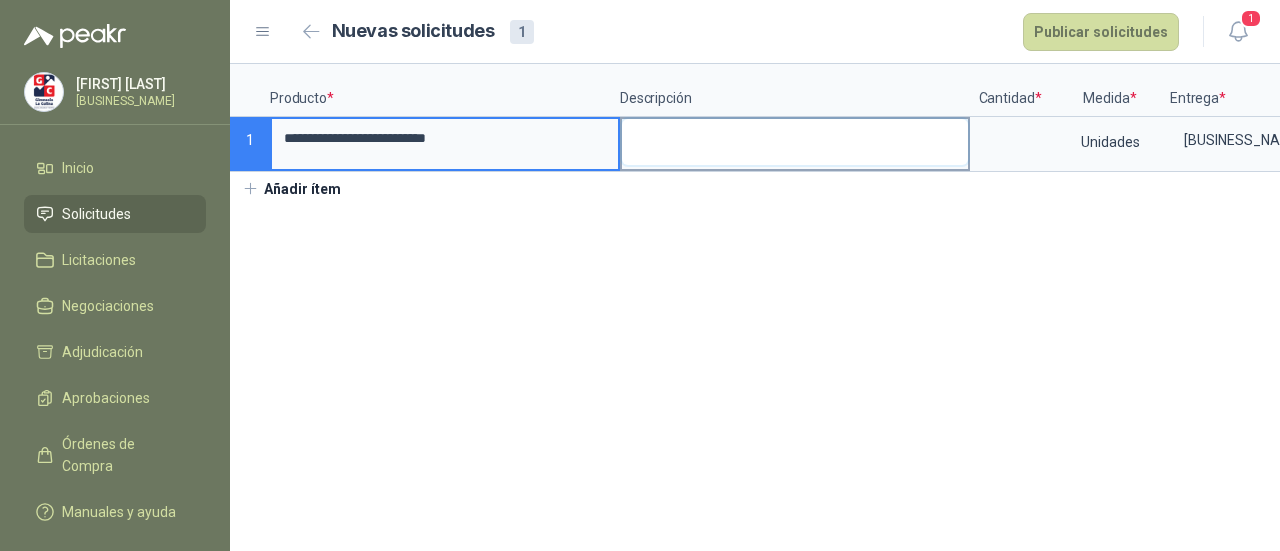 click at bounding box center (795, 142) 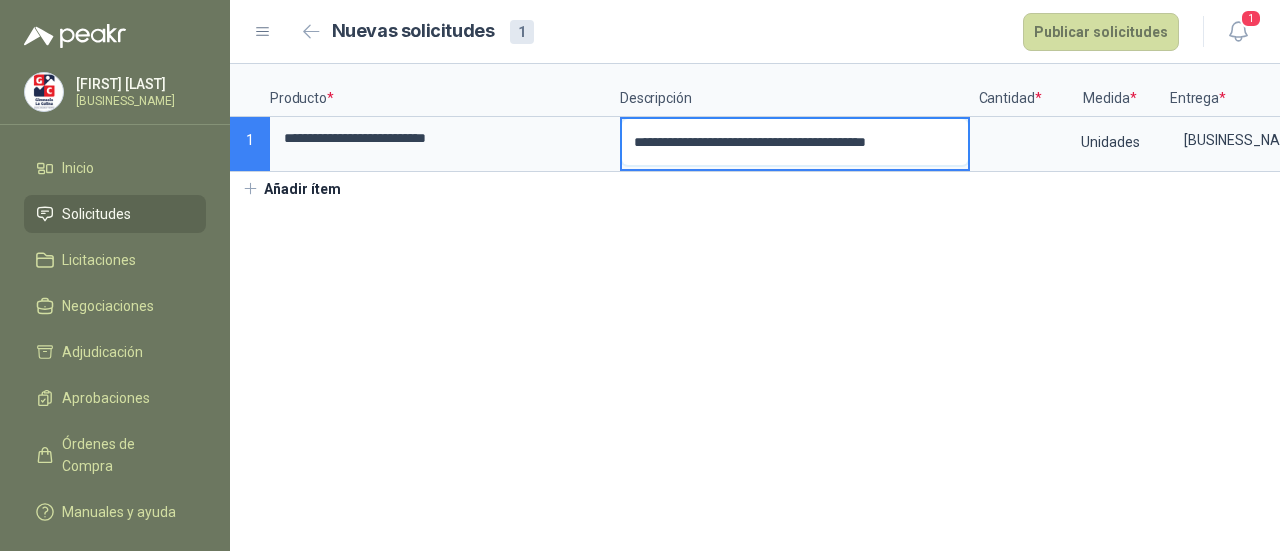 drag, startPoint x: 796, startPoint y: 139, endPoint x: 806, endPoint y: 141, distance: 10.198039 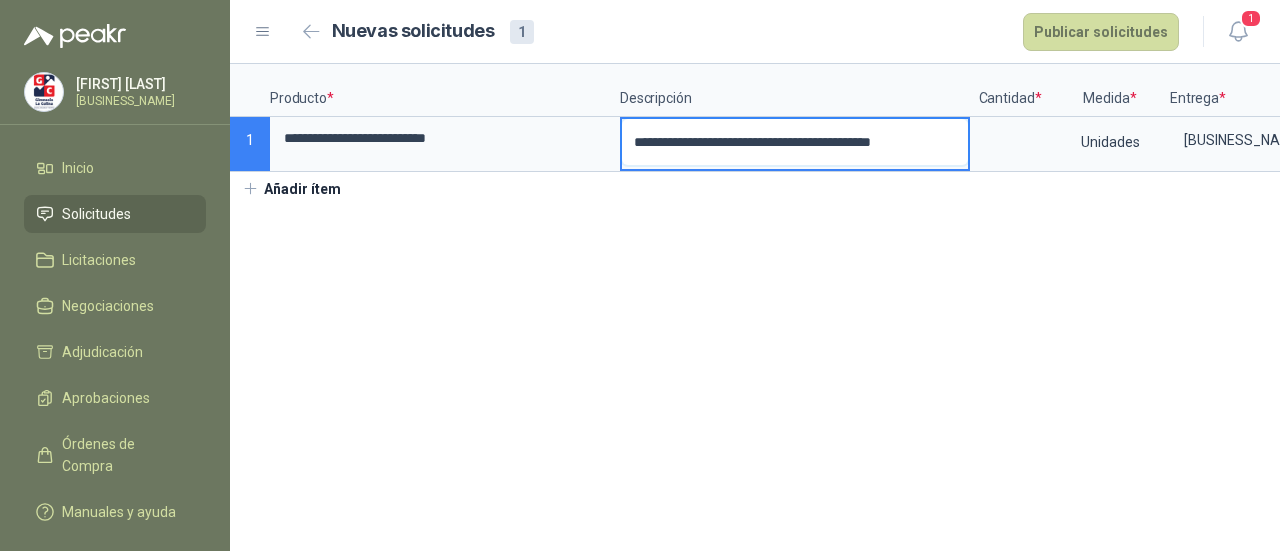 click on "**********" at bounding box center (795, 142) 